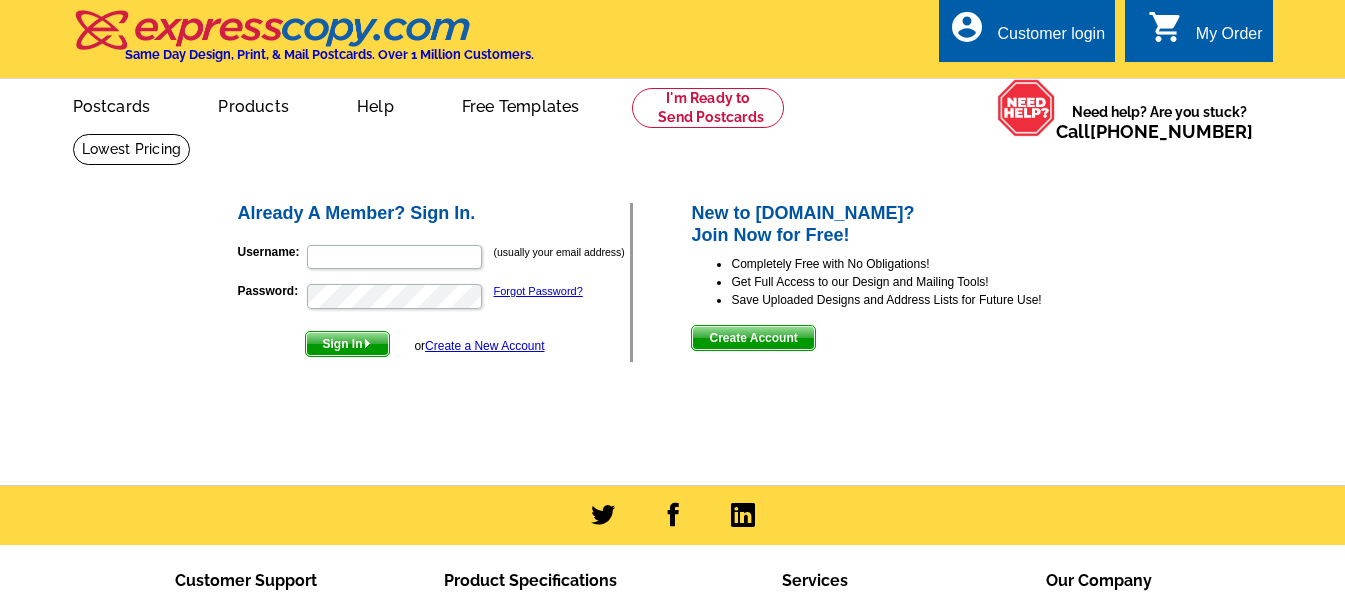 scroll, scrollTop: 0, scrollLeft: 0, axis: both 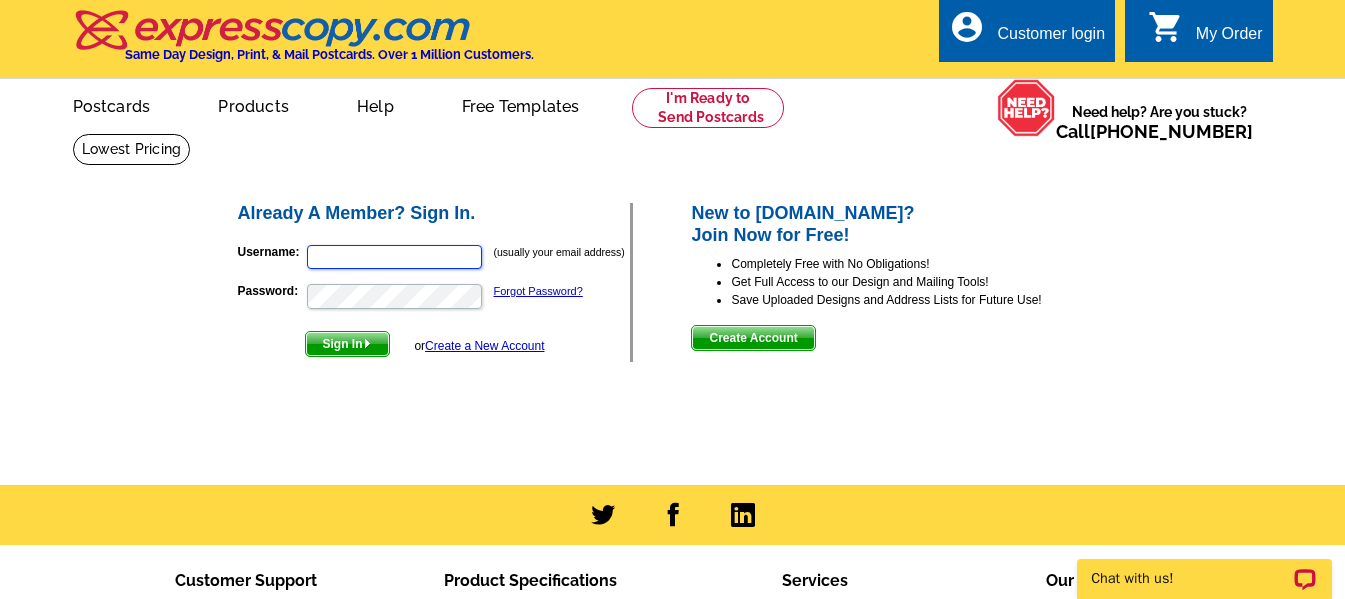 click on "Username:" at bounding box center (394, 257) 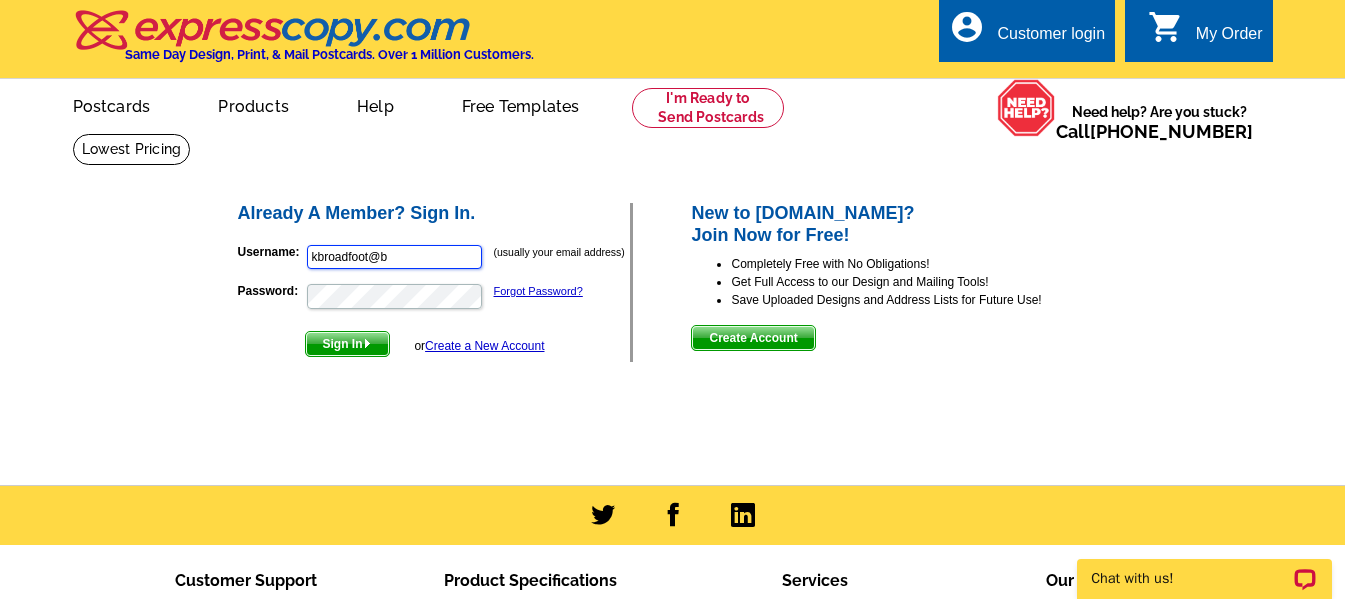 type on "[EMAIL_ADDRESS][DOMAIN_NAME]" 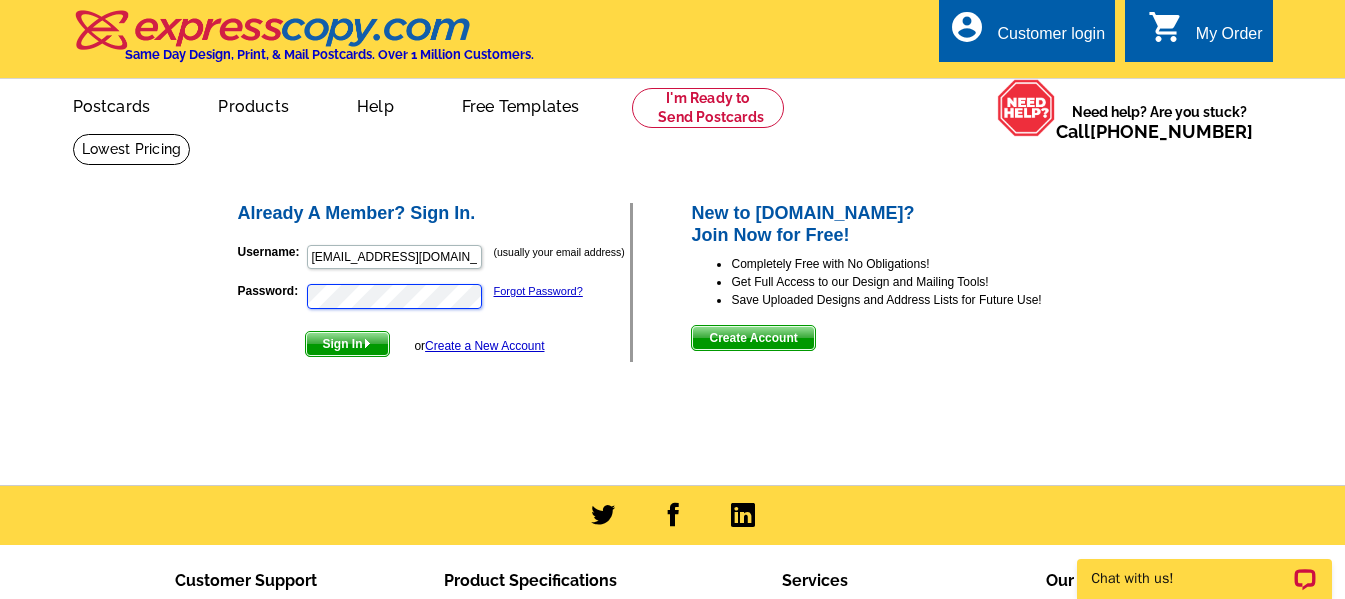scroll, scrollTop: 0, scrollLeft: 0, axis: both 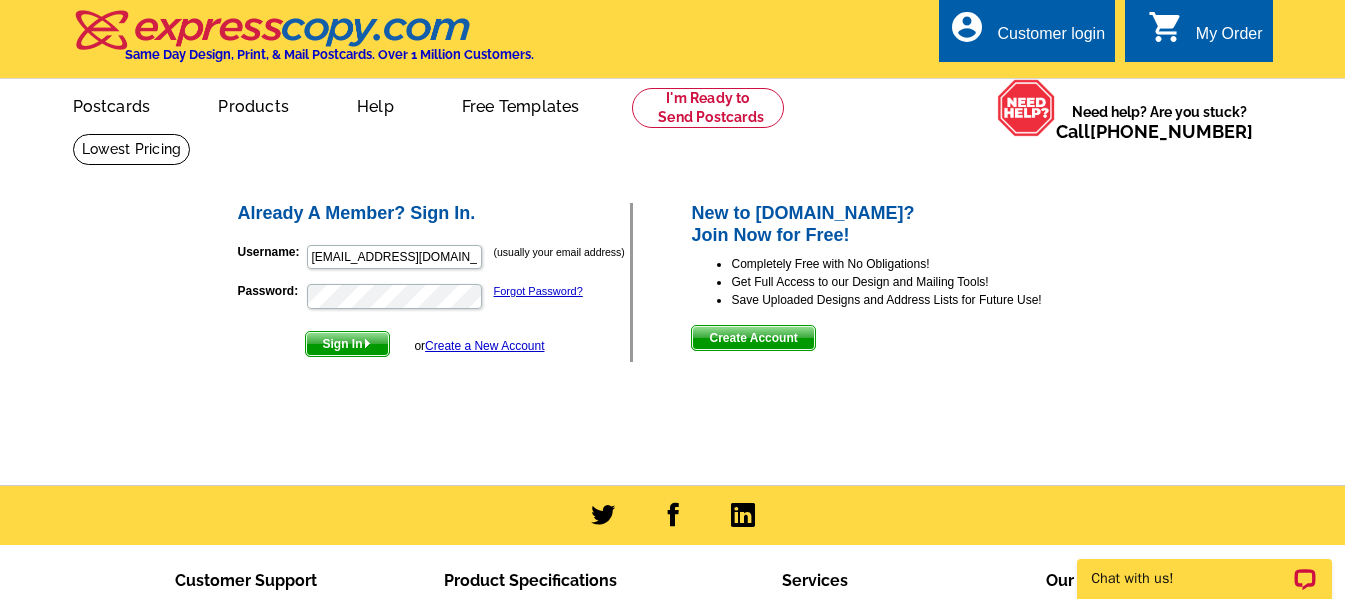 click on "Sign In" at bounding box center (347, 344) 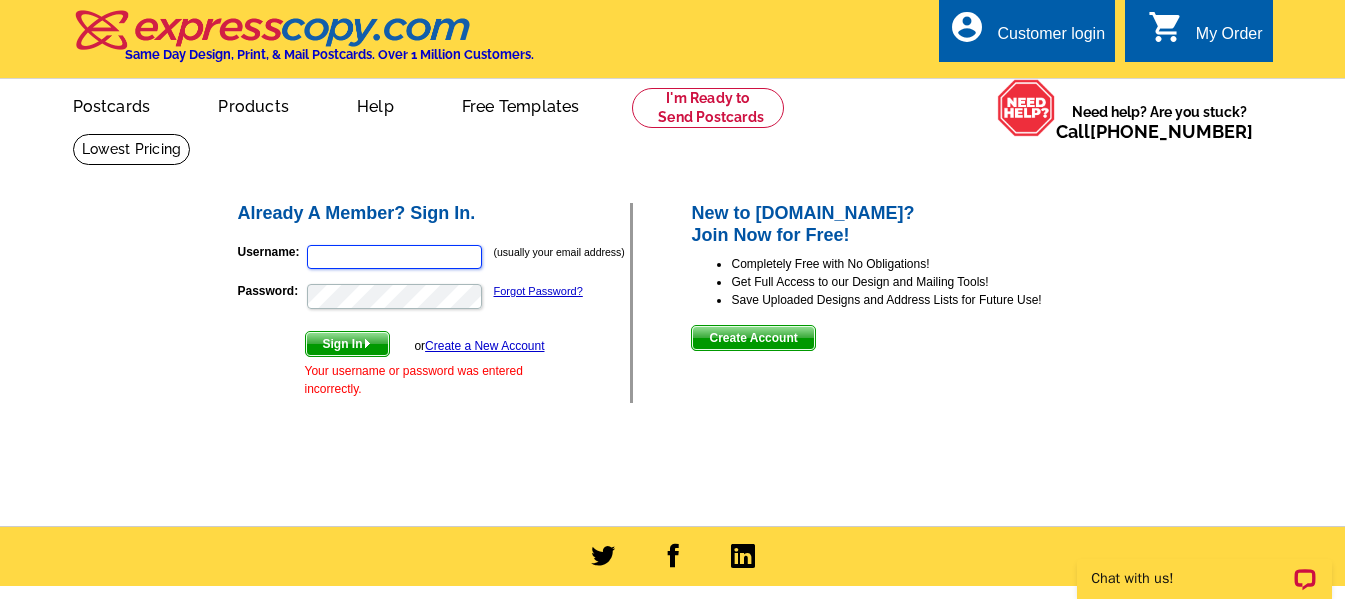 click on "Username:" at bounding box center (394, 257) 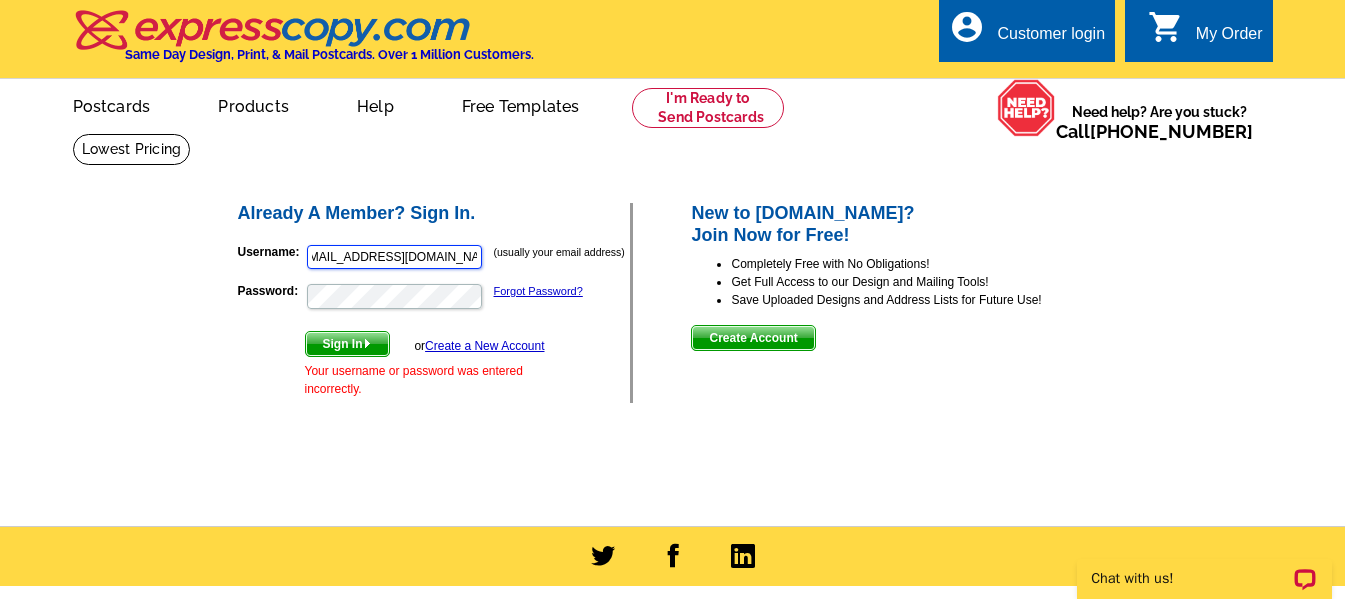 scroll, scrollTop: 0, scrollLeft: 22, axis: horizontal 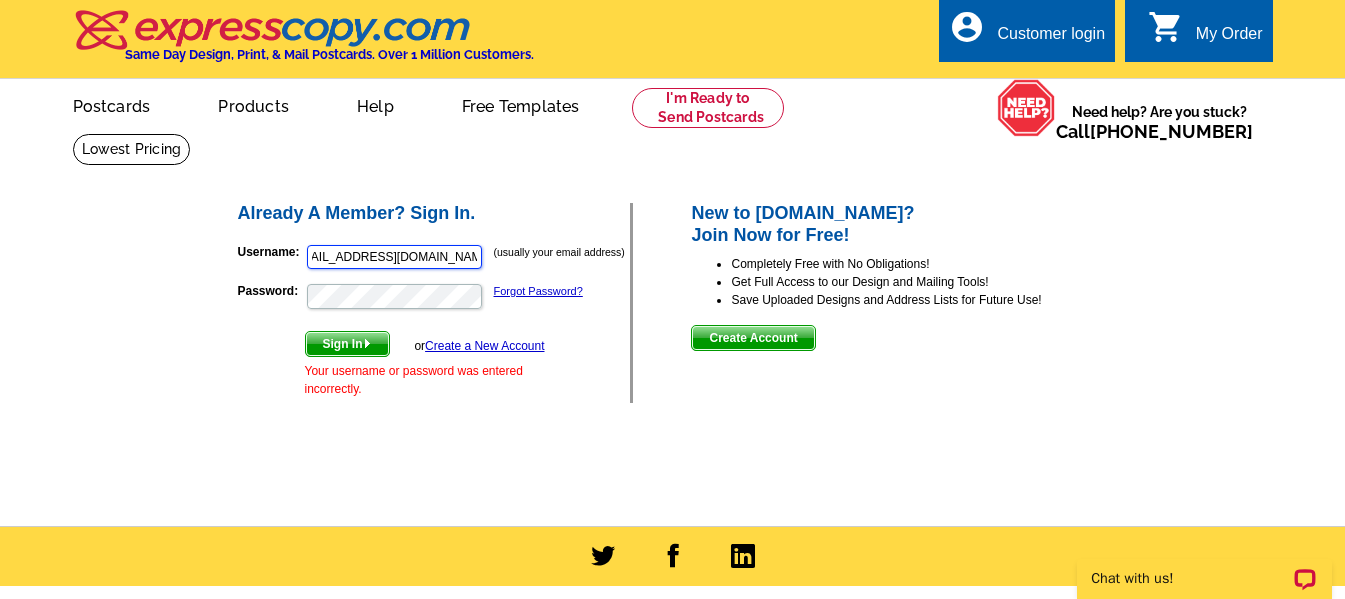 type on "[EMAIL_ADDRESS][DOMAIN_NAME]" 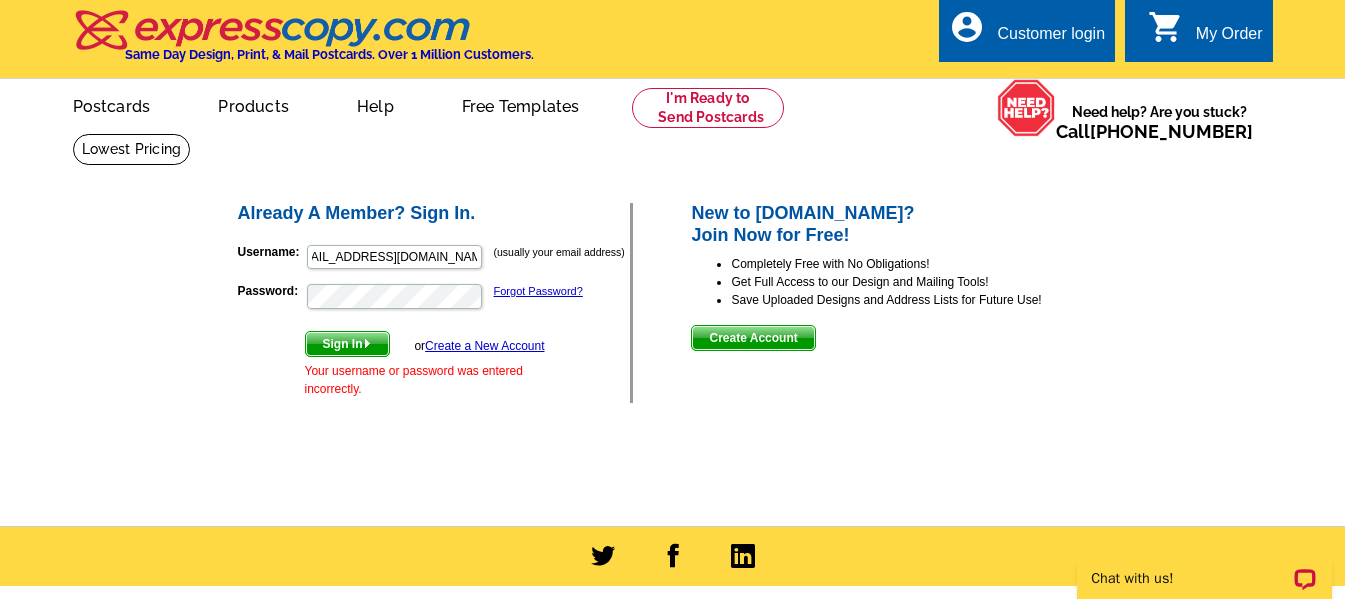 scroll, scrollTop: 0, scrollLeft: 0, axis: both 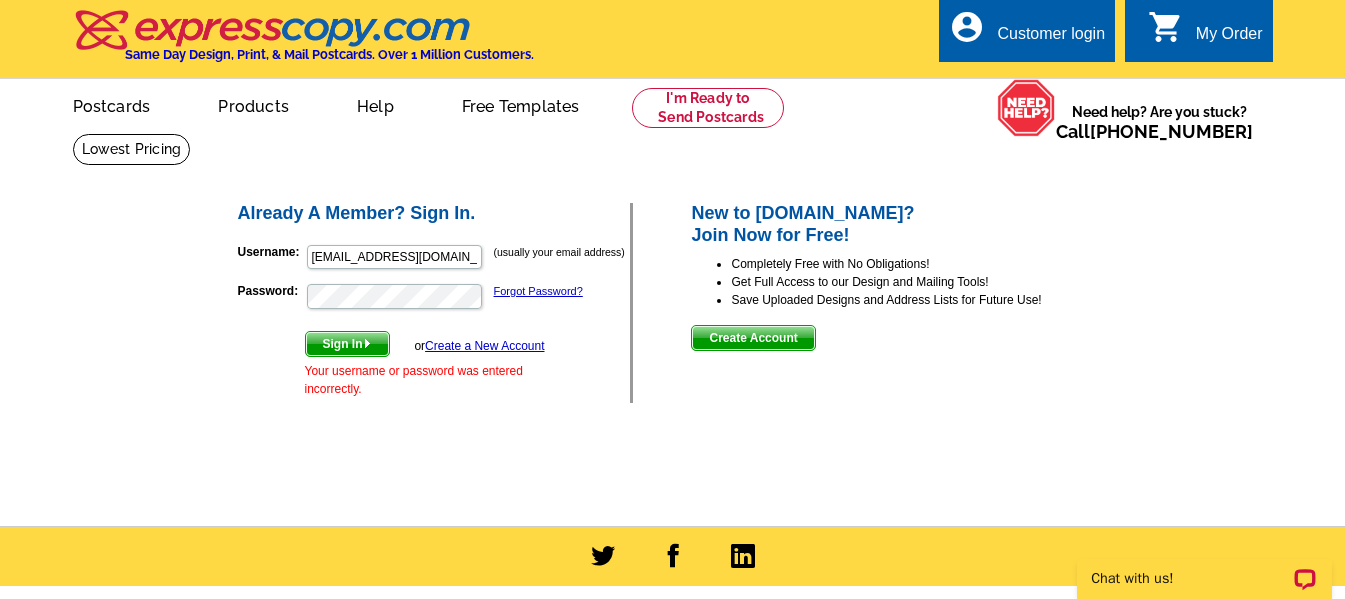 click at bounding box center (367, 343) 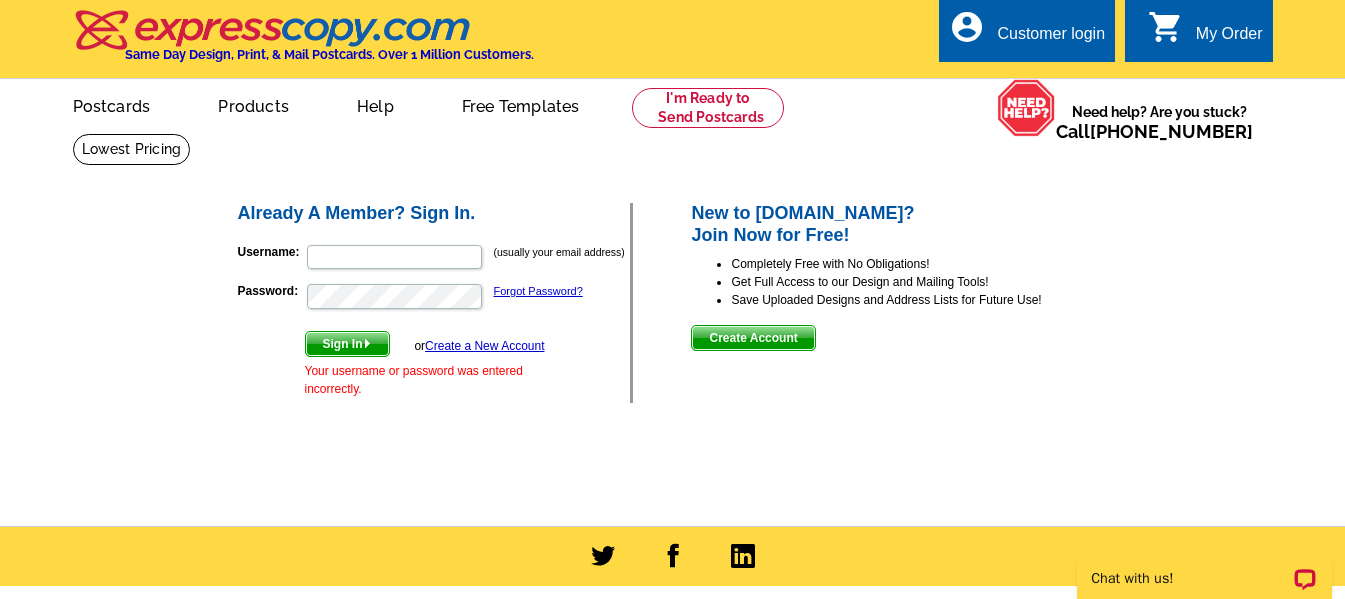 click on "Customer login" at bounding box center [1051, 39] 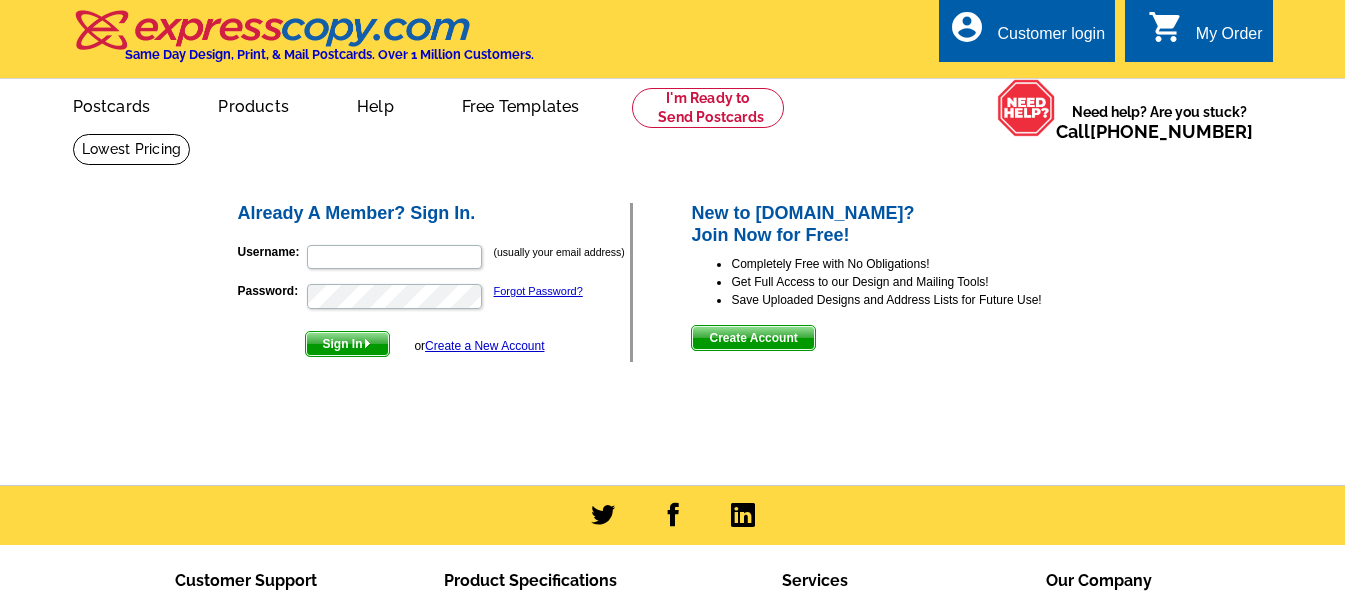 scroll, scrollTop: 0, scrollLeft: 0, axis: both 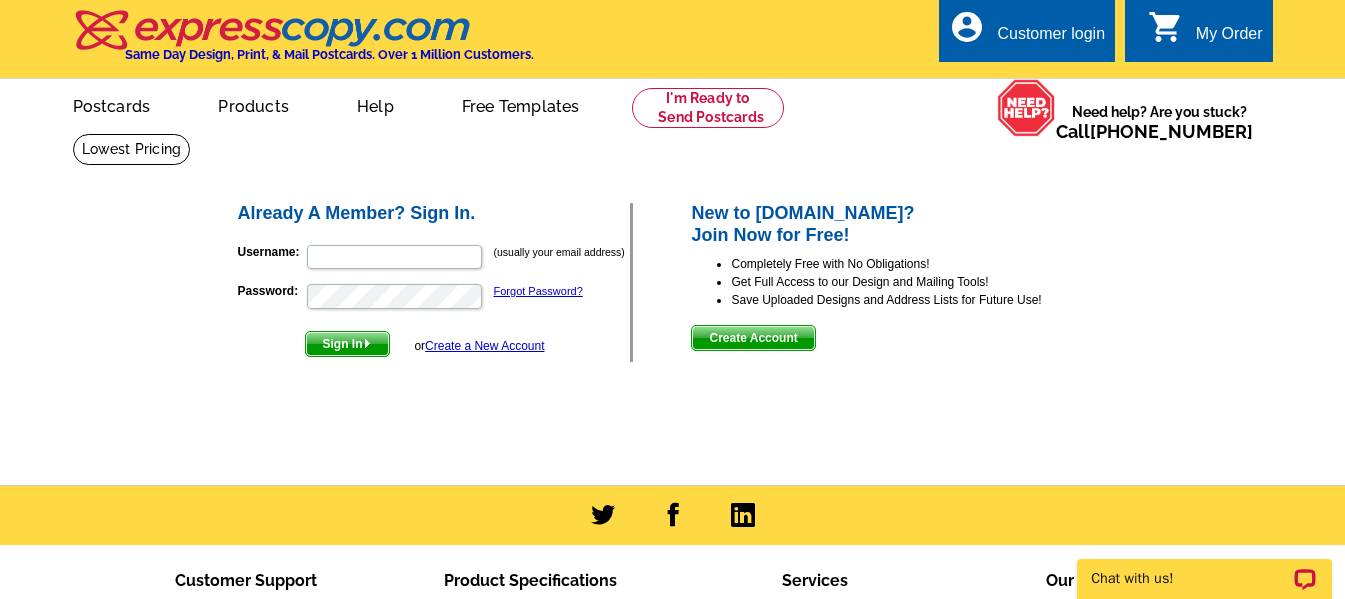 click on "My Order" at bounding box center (1229, 39) 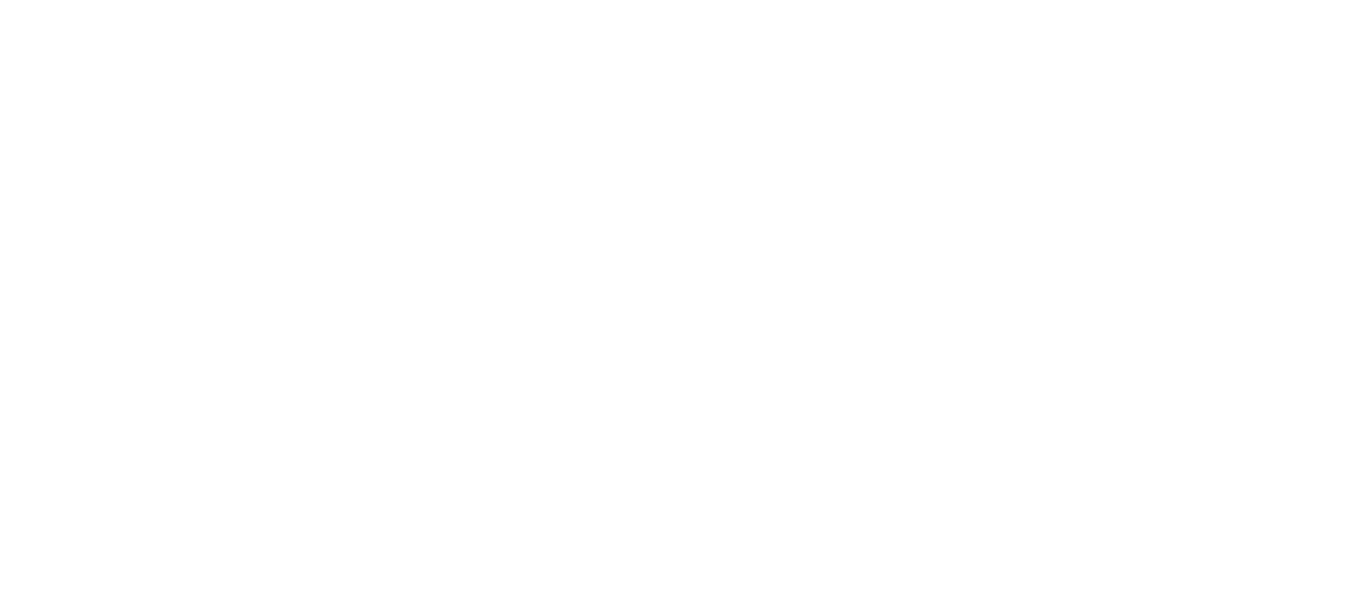 scroll, scrollTop: 0, scrollLeft: 0, axis: both 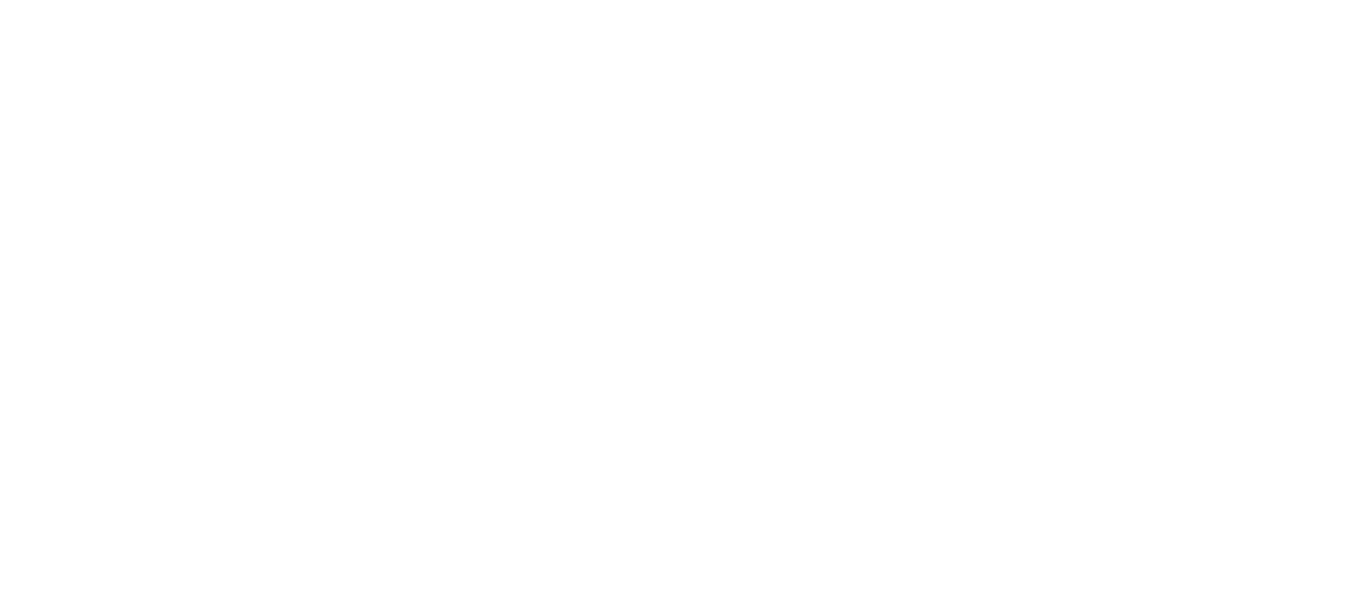 click on "Customer Login
Create New Account" at bounding box center (680, 0) 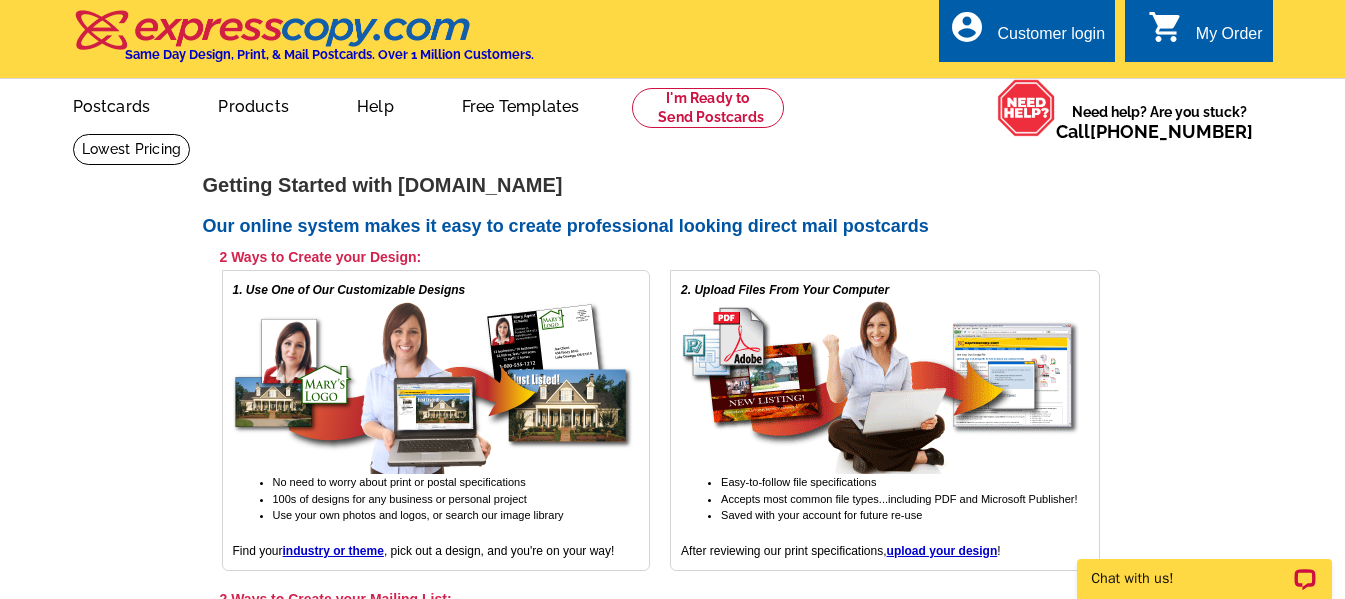 scroll, scrollTop: 0, scrollLeft: 0, axis: both 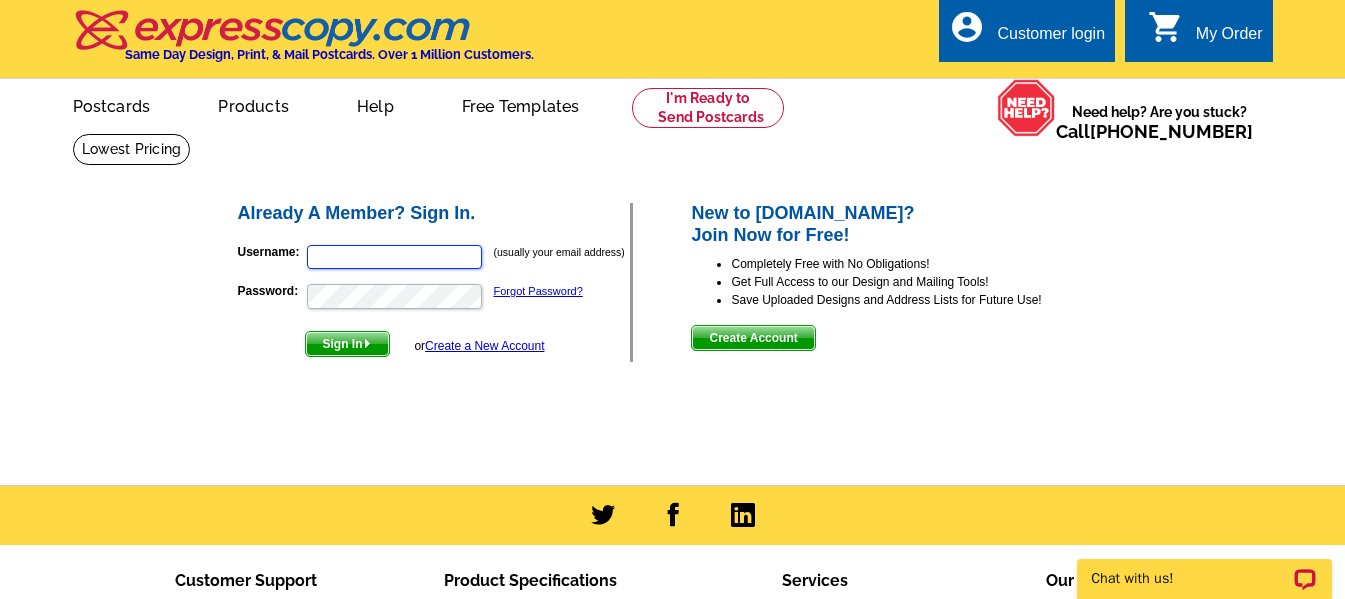 click on "Username:" at bounding box center (394, 257) 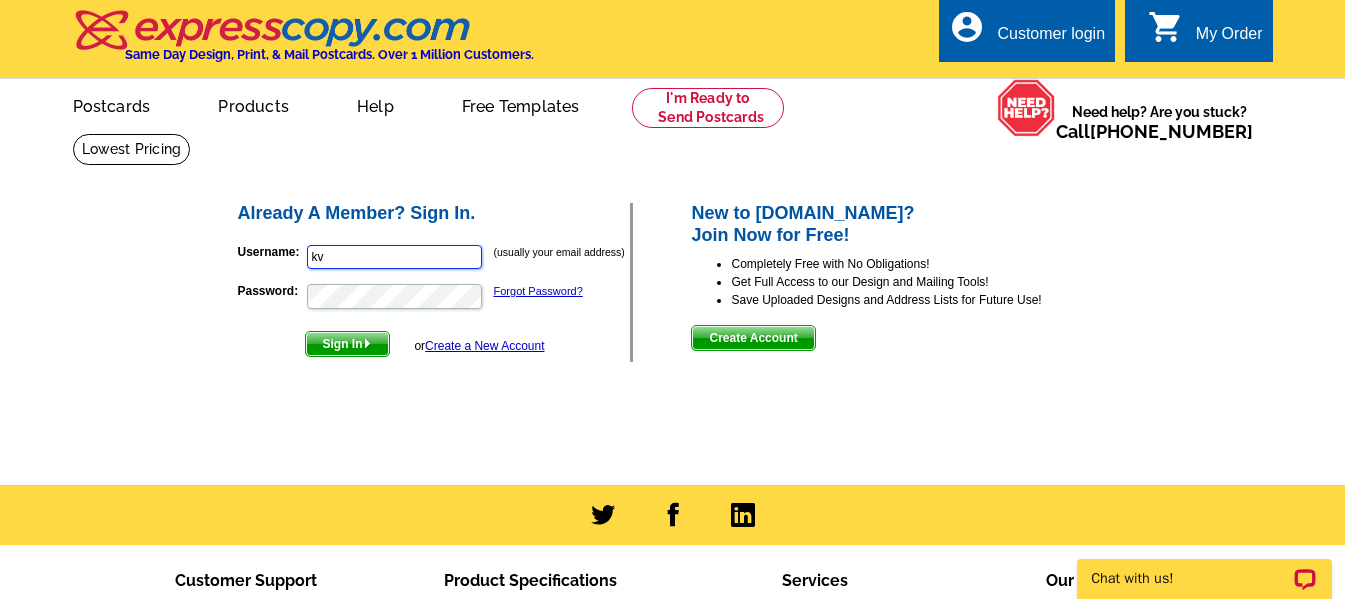 type on "k" 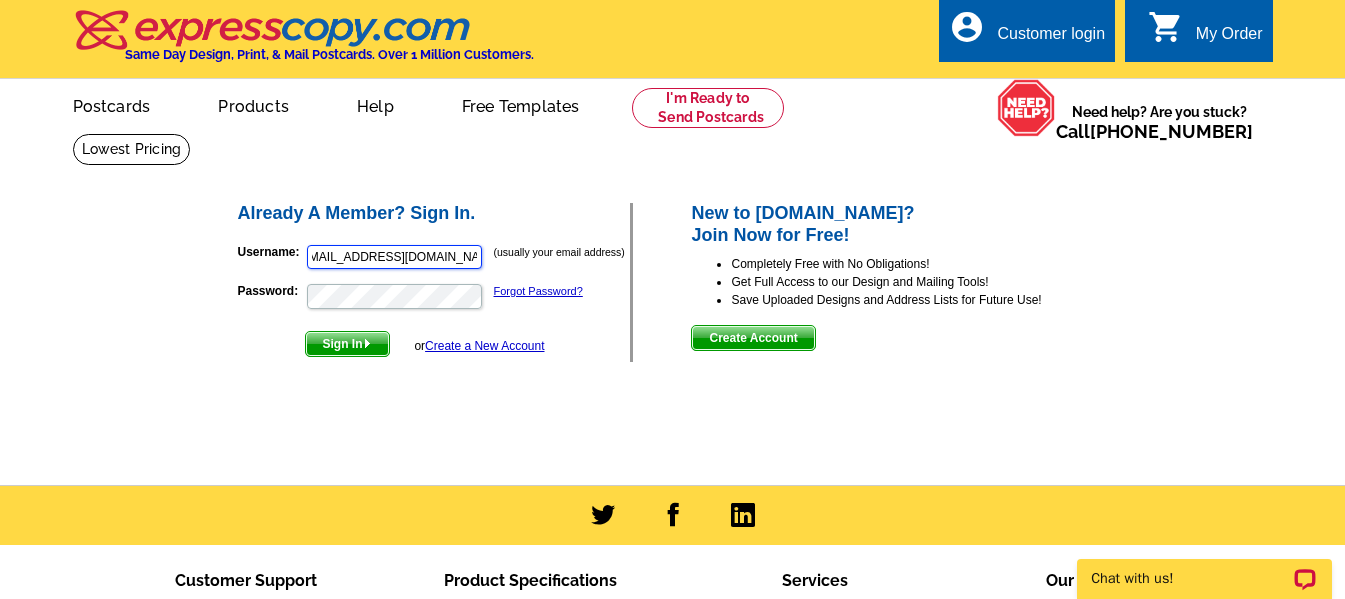 scroll, scrollTop: 0, scrollLeft: 22, axis: horizontal 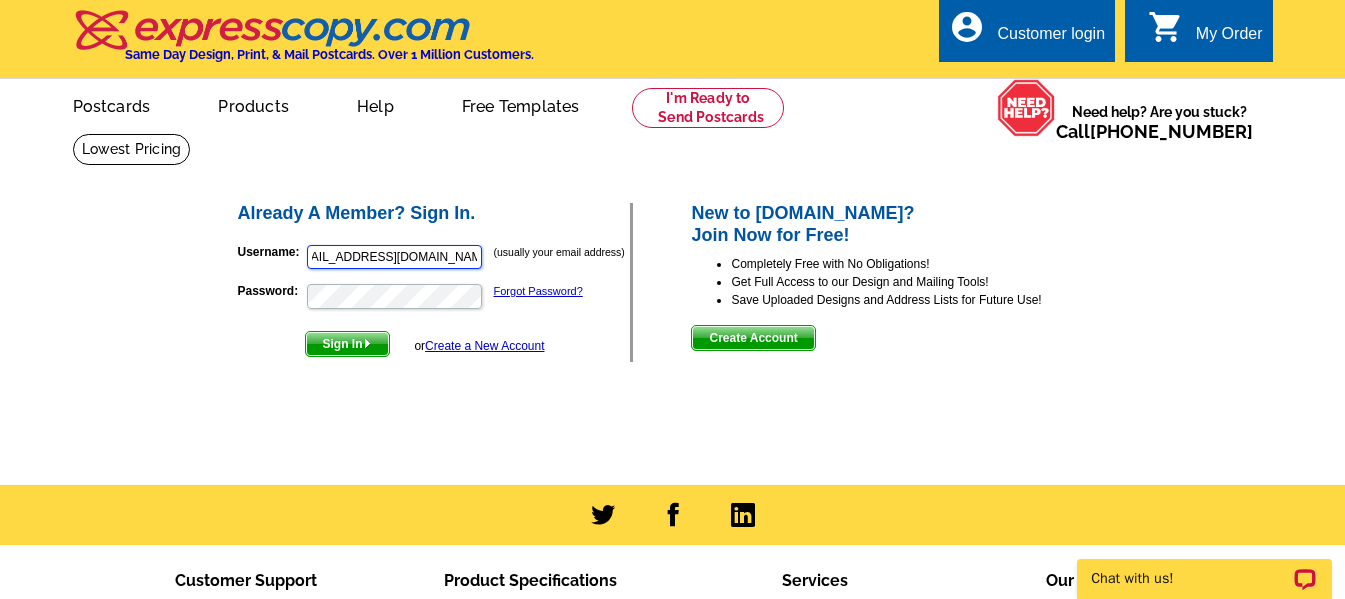 type on "kbroadfoot@btownpathways.org" 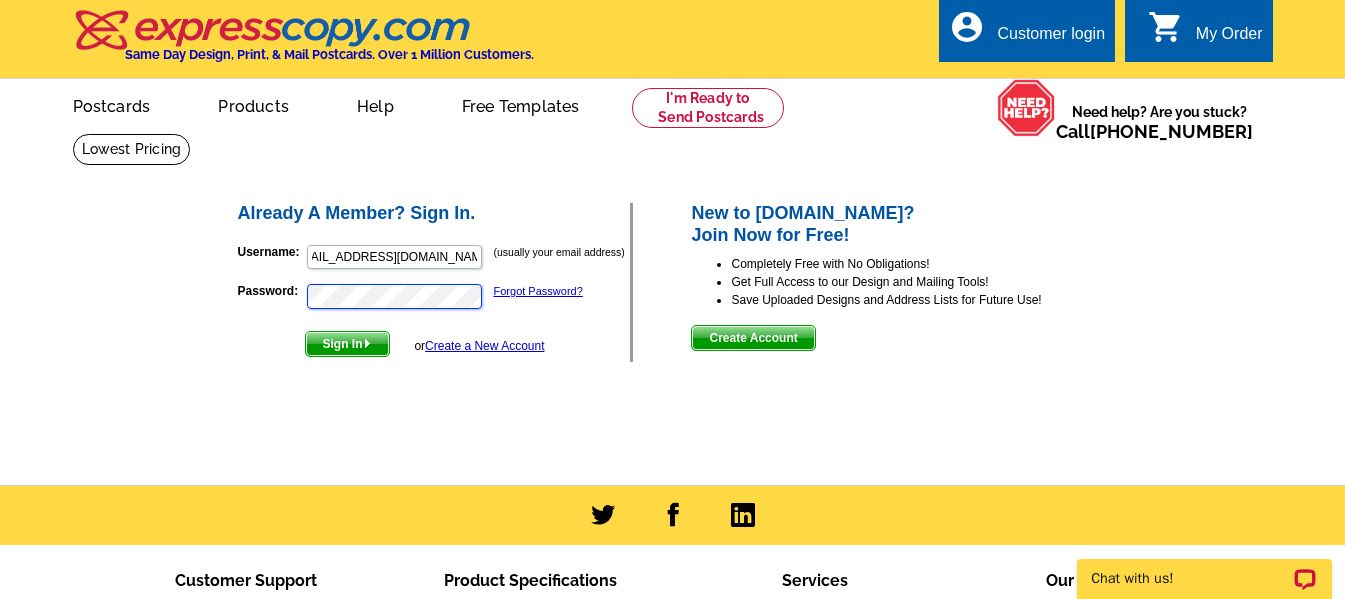 scroll, scrollTop: 0, scrollLeft: 0, axis: both 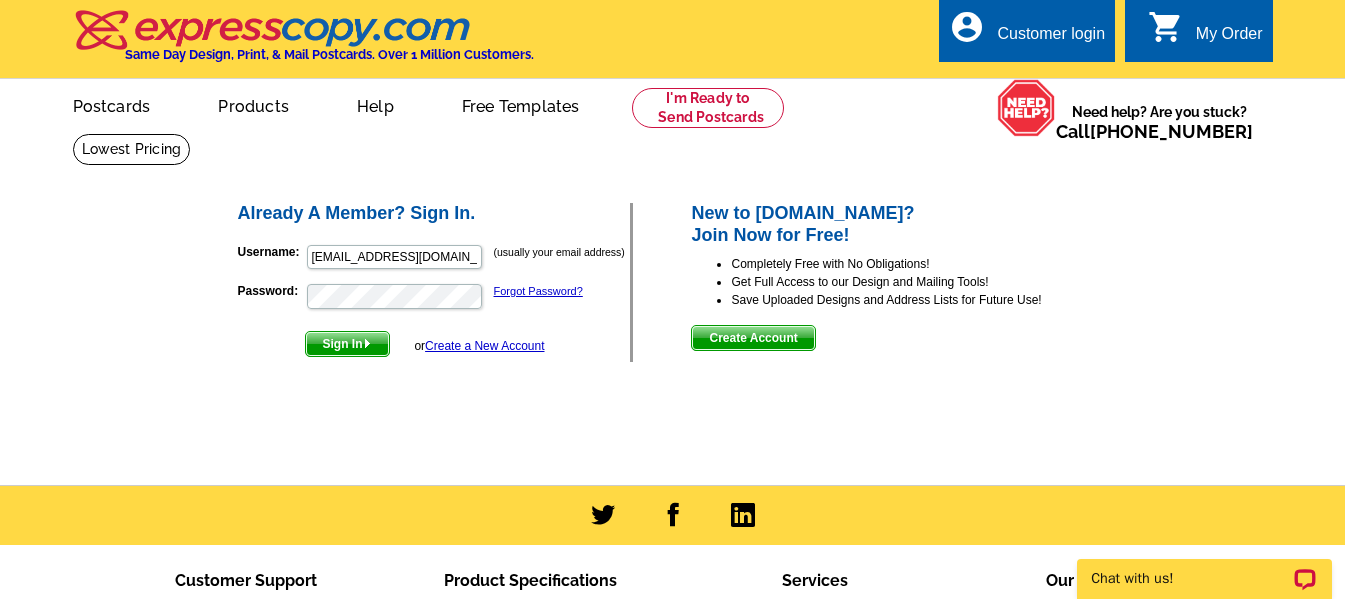 click on "Sign In" at bounding box center [347, 344] 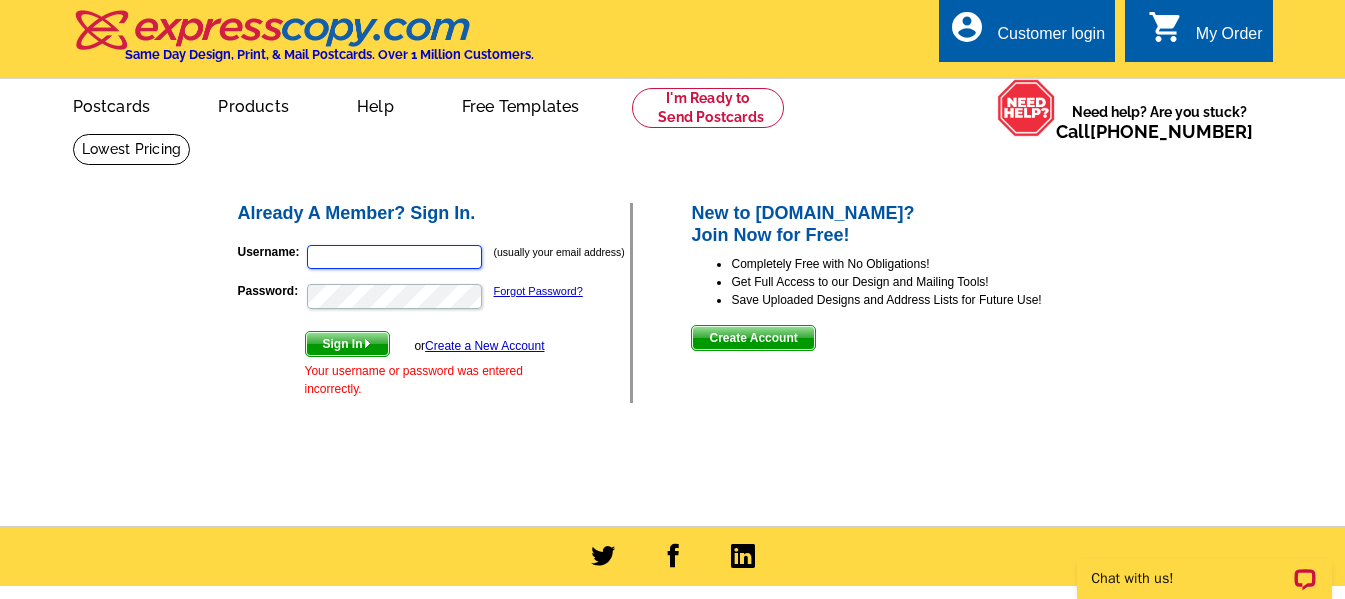 click on "Username:" at bounding box center (394, 257) 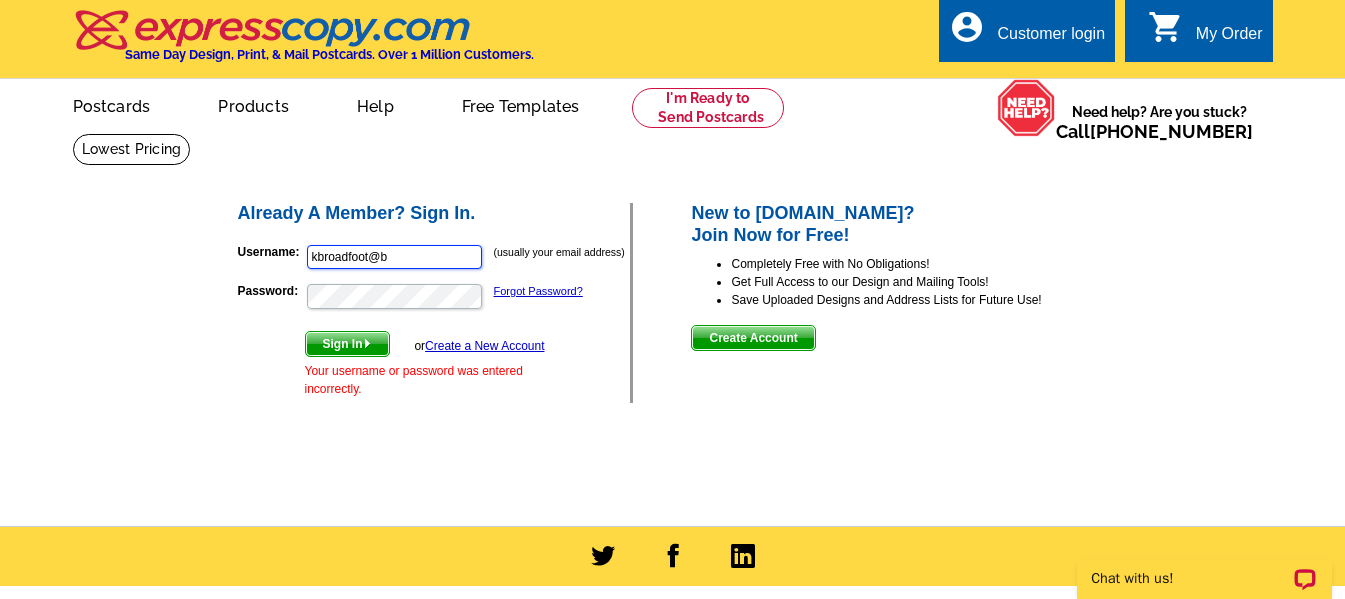 type on "kbroadfoot@btownpathways.org" 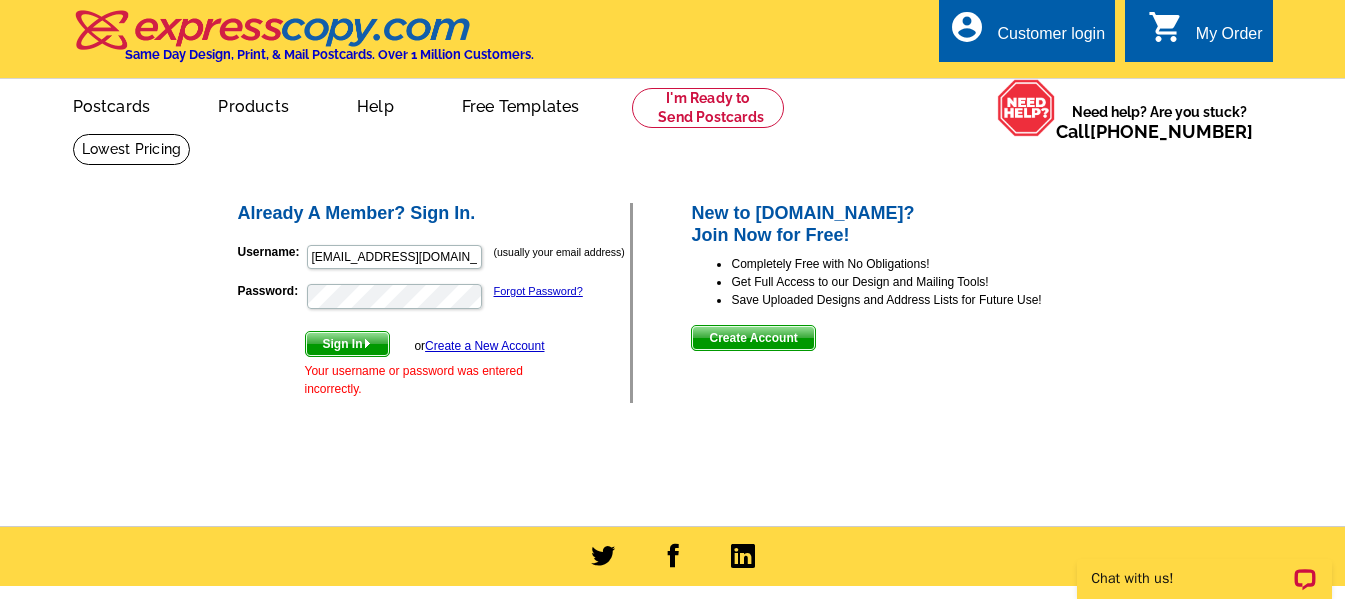 click at bounding box center (367, 343) 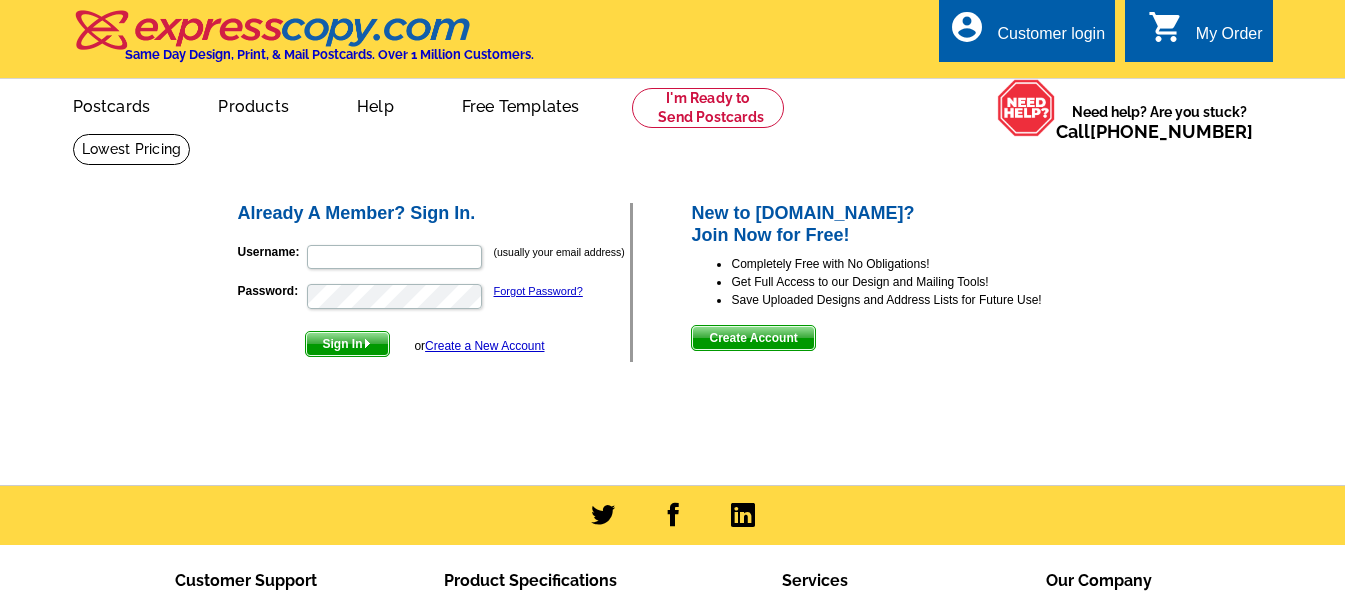 scroll, scrollTop: 0, scrollLeft: 0, axis: both 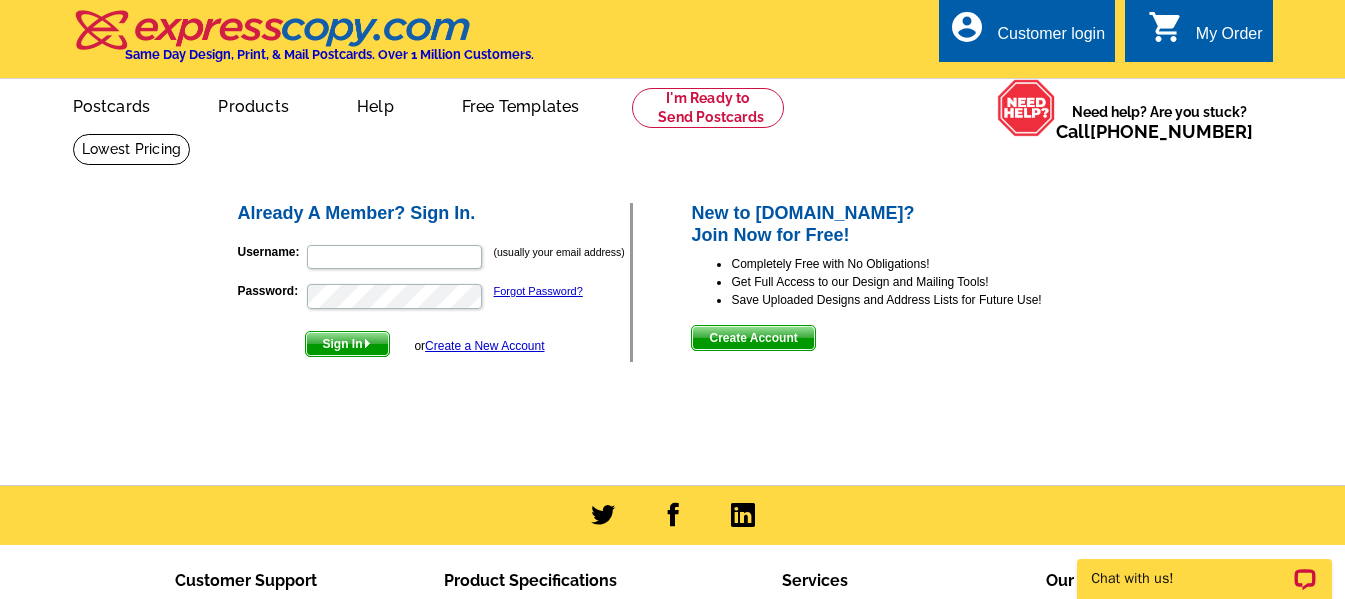 click on "Username:
(usually your email address)" at bounding box center [434, 257] 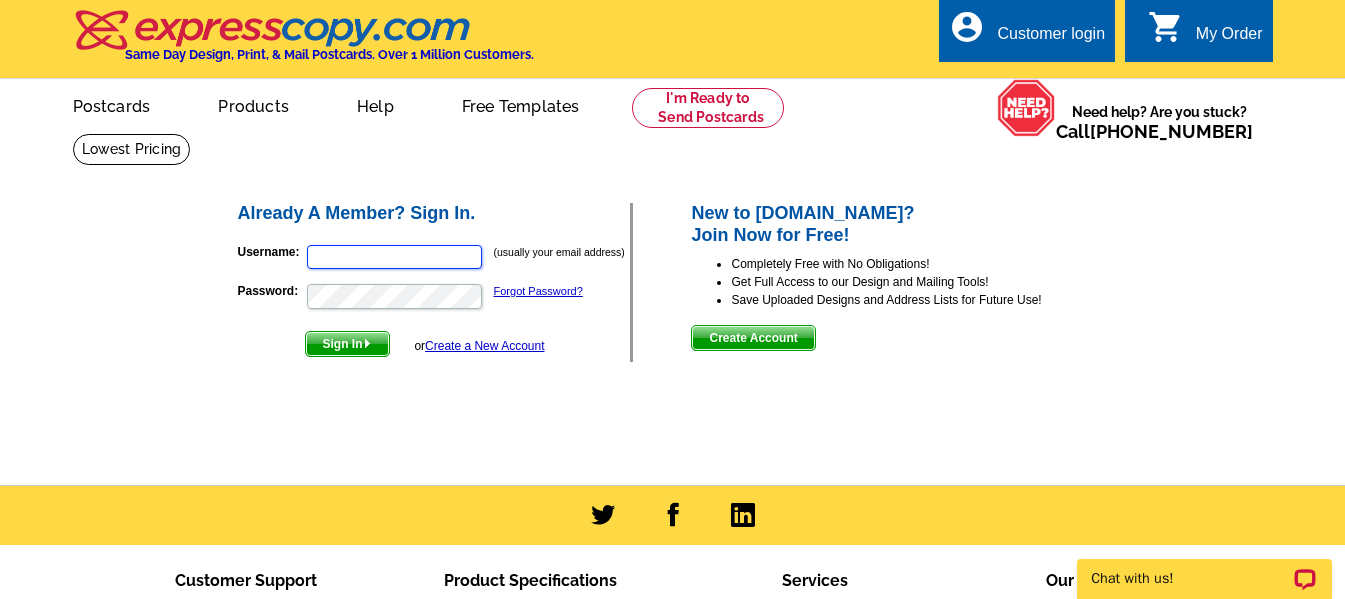 click on "Username:" at bounding box center [394, 257] 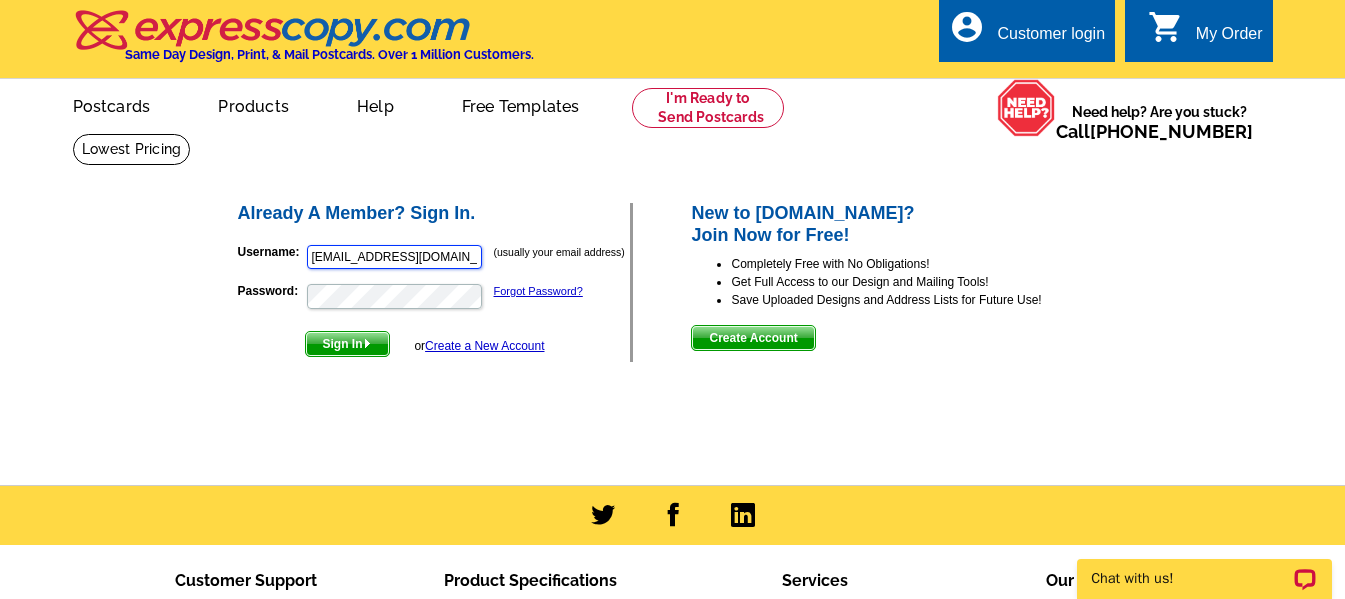 scroll, scrollTop: 0, scrollLeft: 0, axis: both 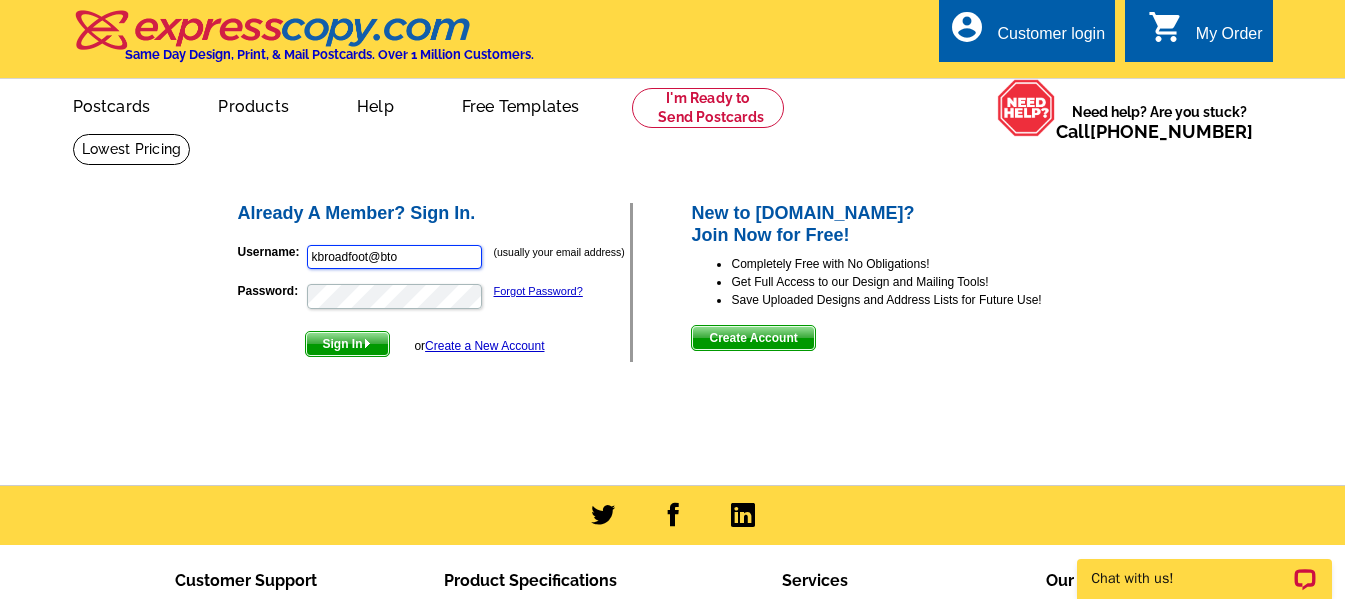 type on "[EMAIL_ADDRESS][DOMAIN_NAME]" 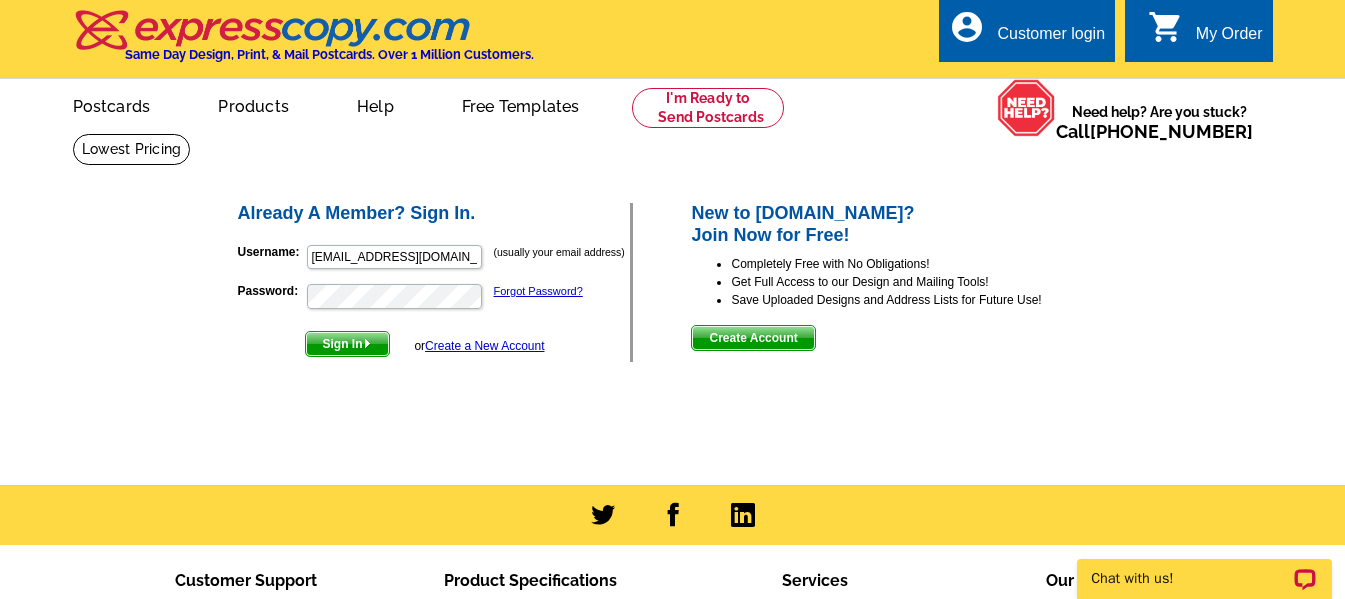 click on "Sign In" at bounding box center [347, 344] 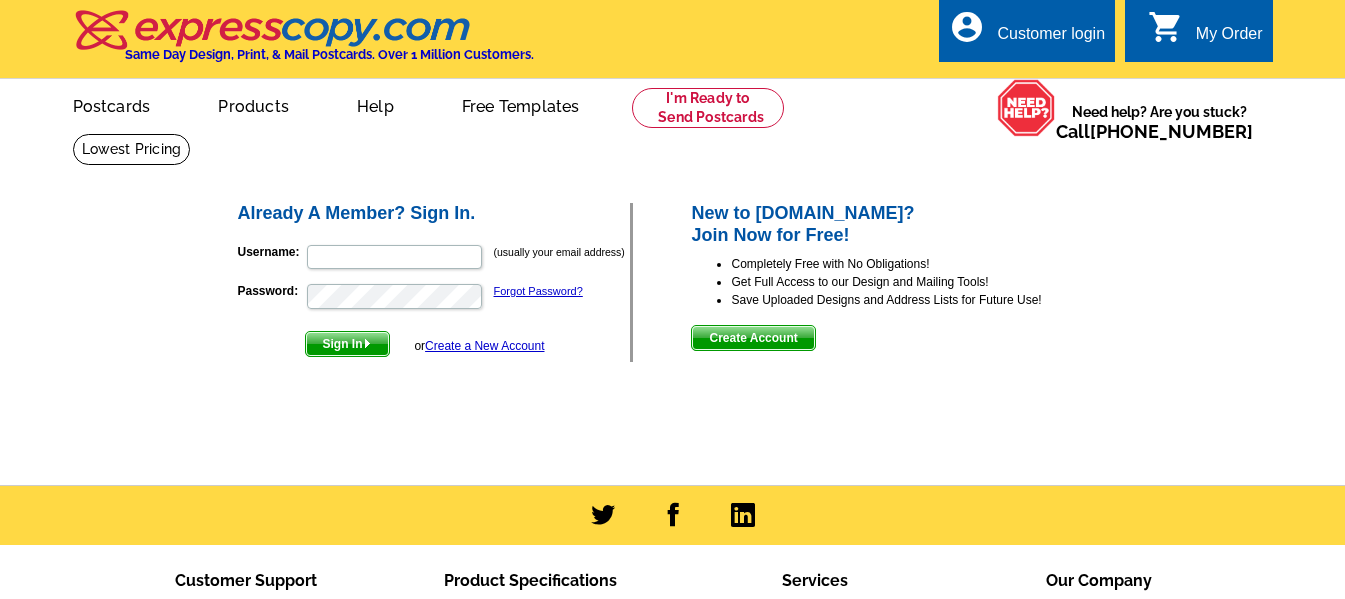 scroll, scrollTop: 0, scrollLeft: 0, axis: both 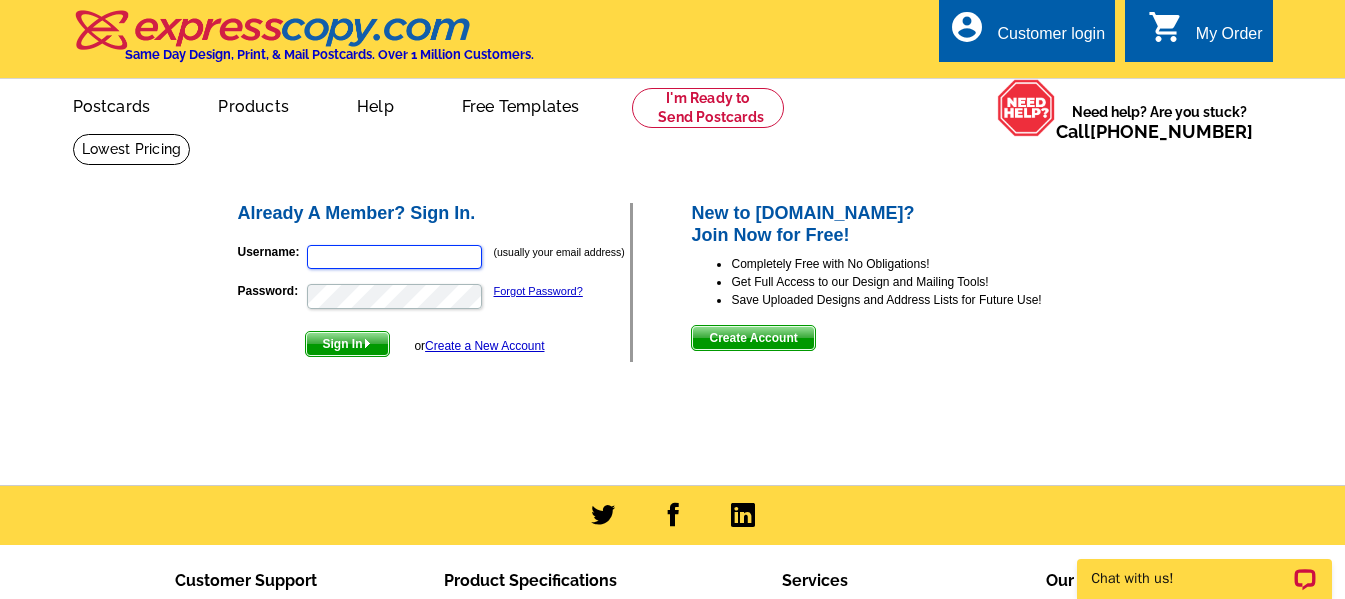 click on "Username:" at bounding box center [394, 257] 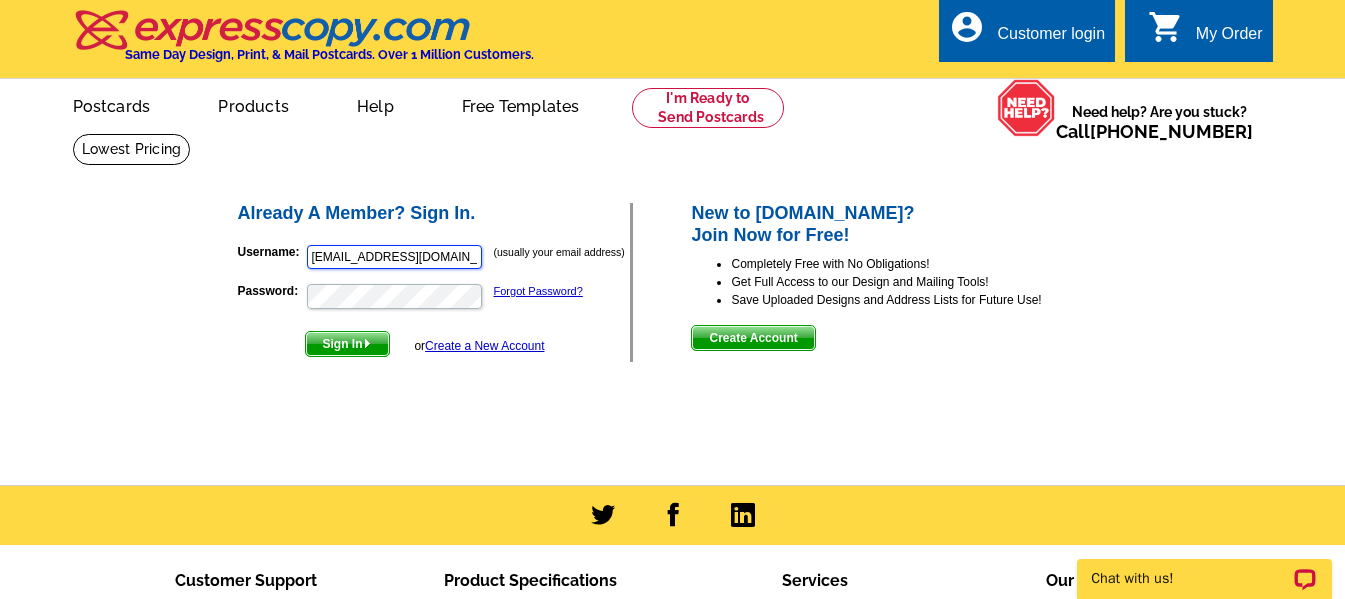 scroll, scrollTop: 0, scrollLeft: 0, axis: both 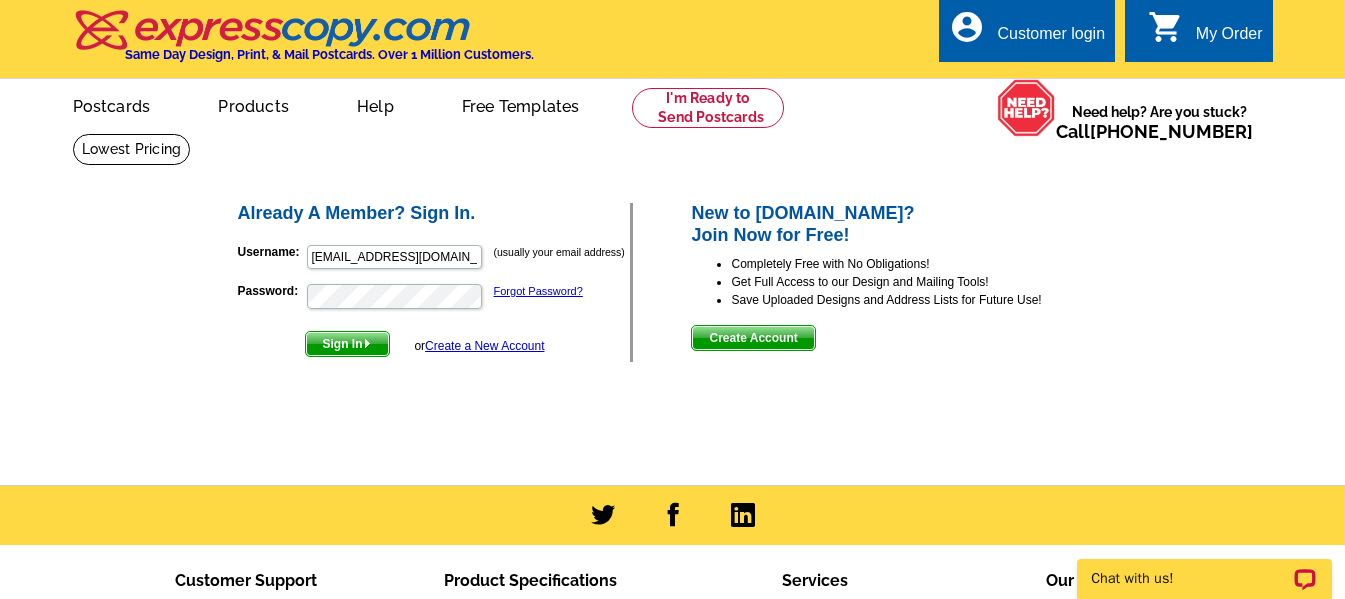 click on "Sign In" at bounding box center (347, 344) 